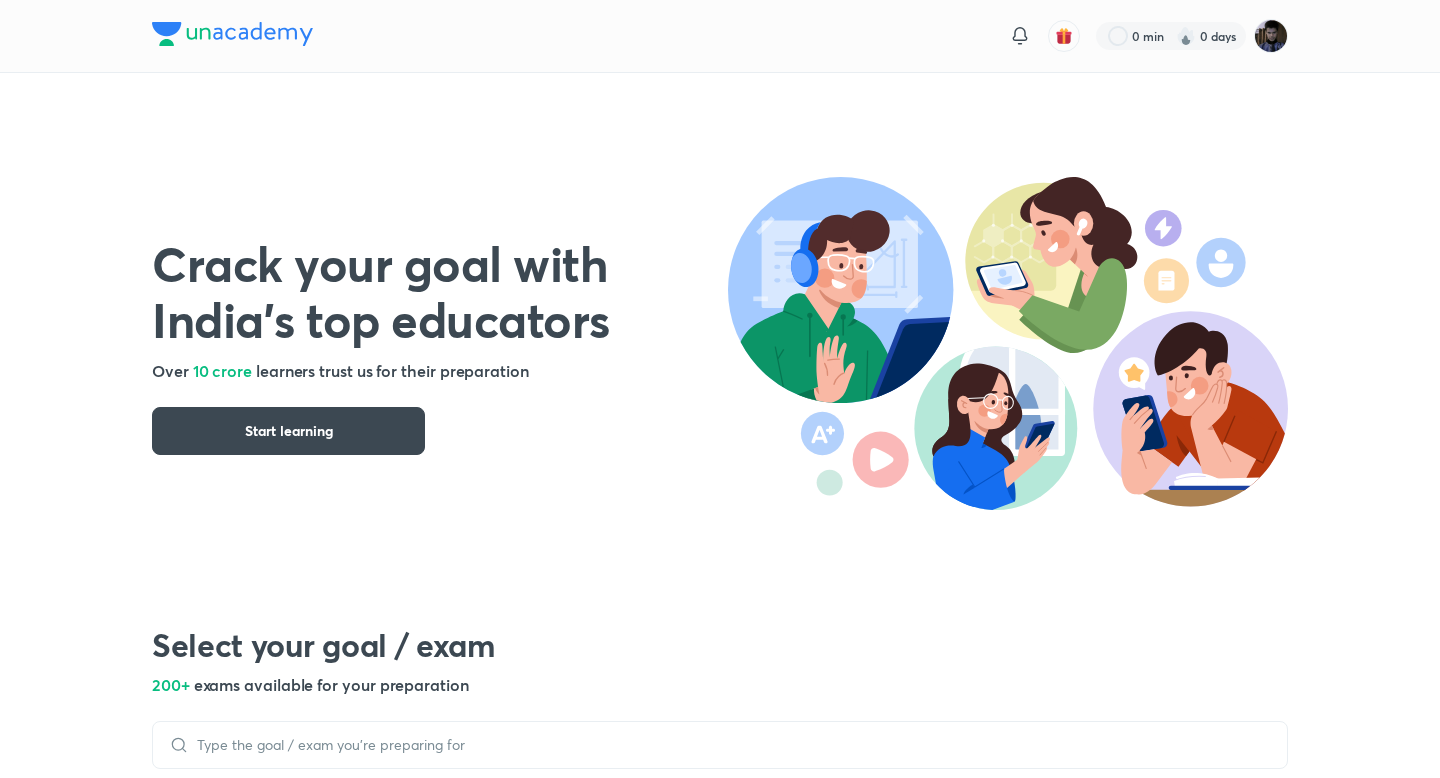 scroll, scrollTop: 0, scrollLeft: 0, axis: both 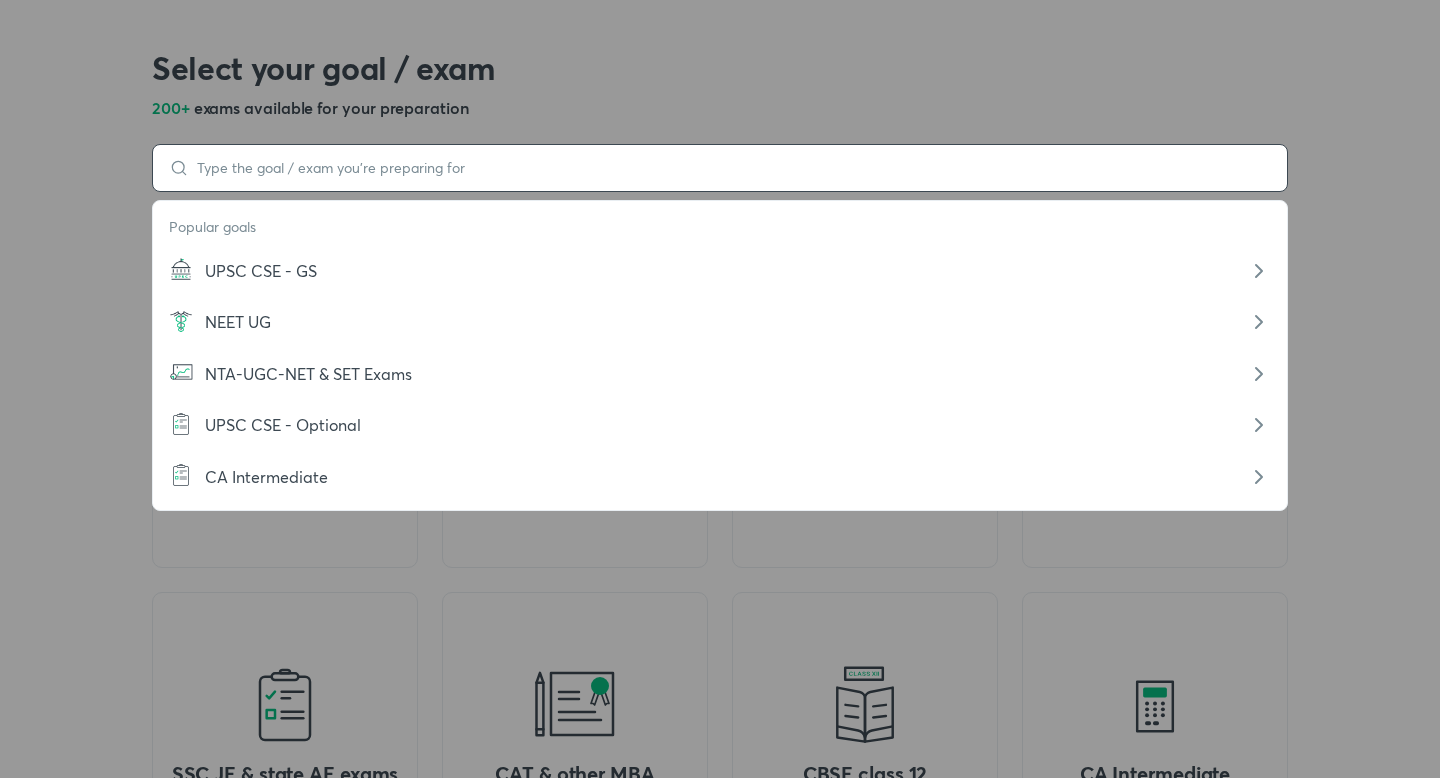 click on "Popular goals UPSC CSE - GS NEET UG NTA-UGC-NET & SET Exams UPSC CSE - Optional CA Intermediate" at bounding box center [720, 168] 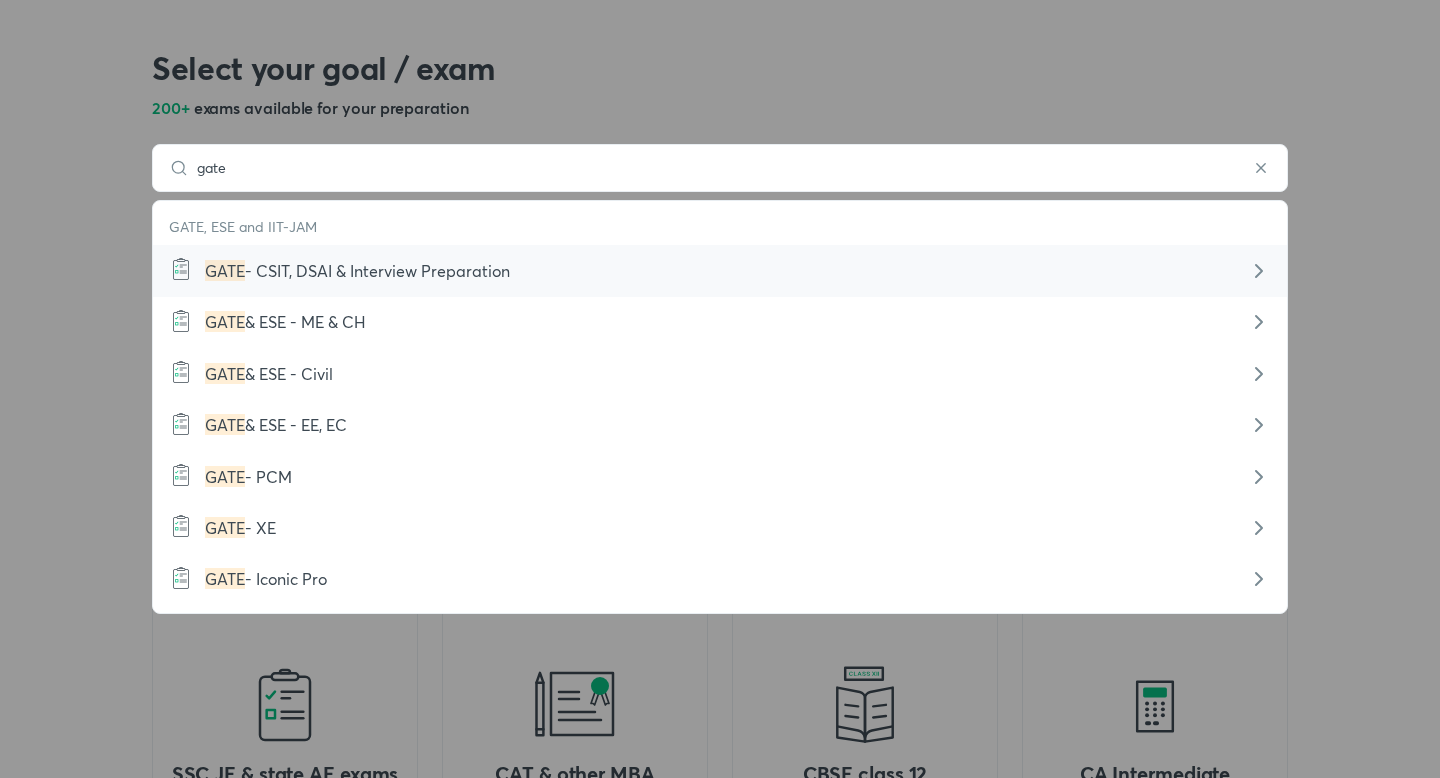 click on "GATE  - CSIT, DSAI & Interview Preparation" at bounding box center (720, 271) 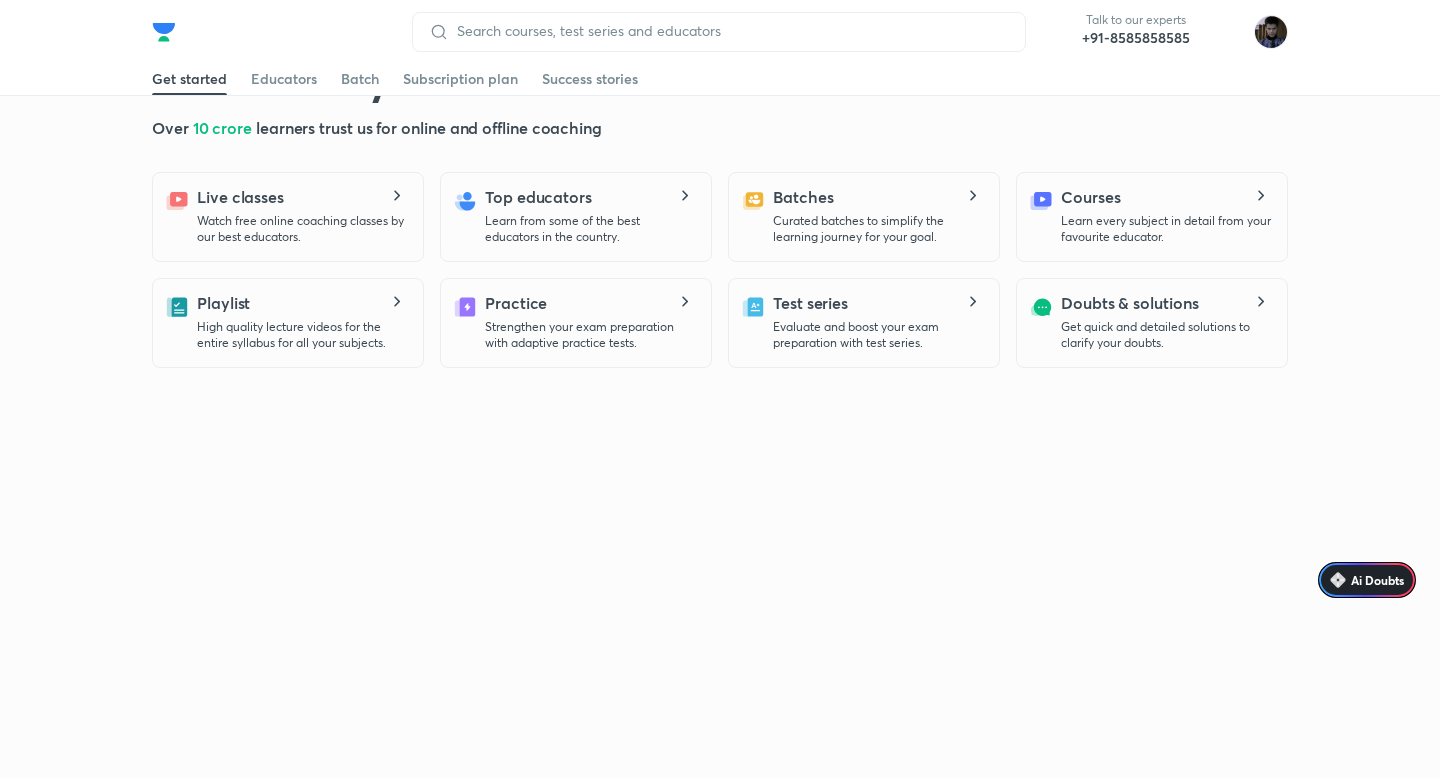 scroll, scrollTop: 0, scrollLeft: 0, axis: both 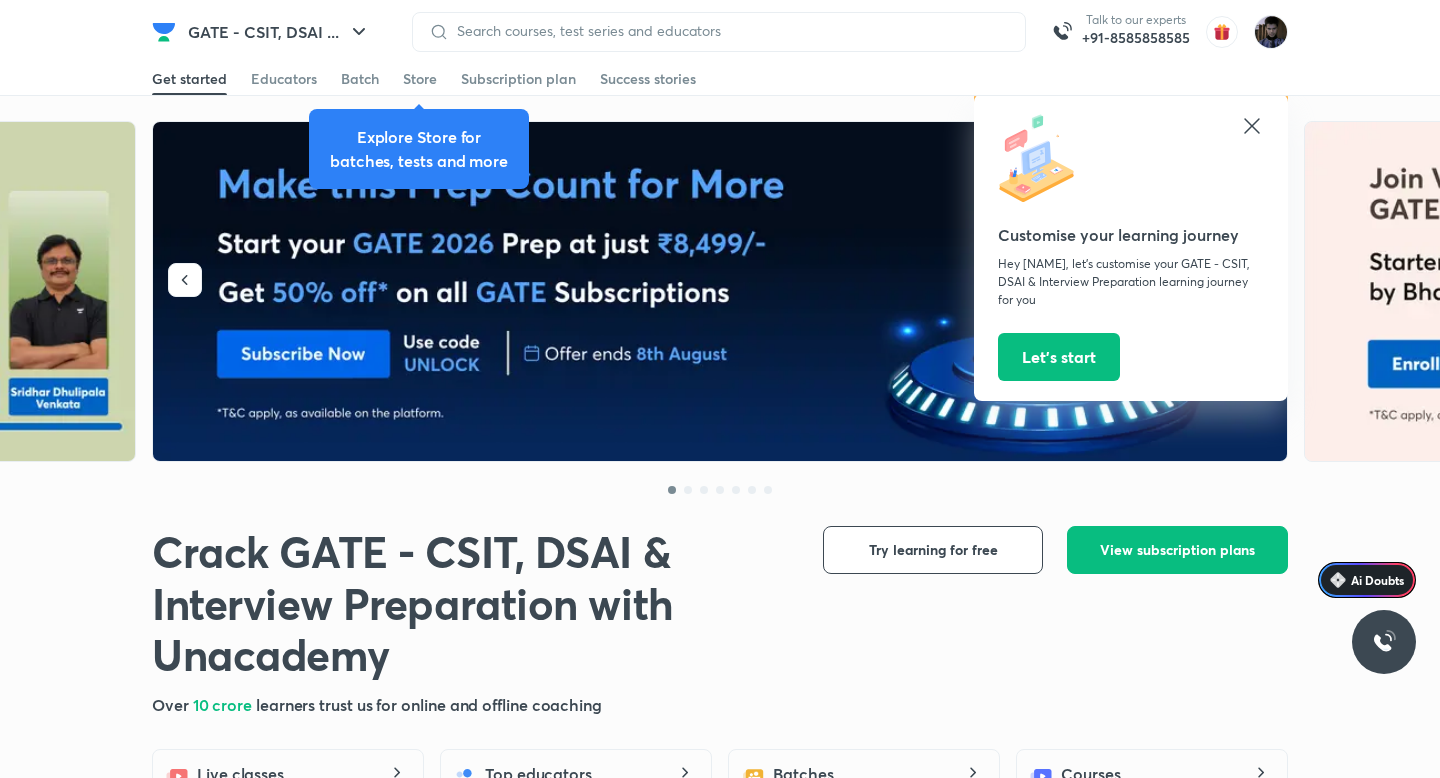 click 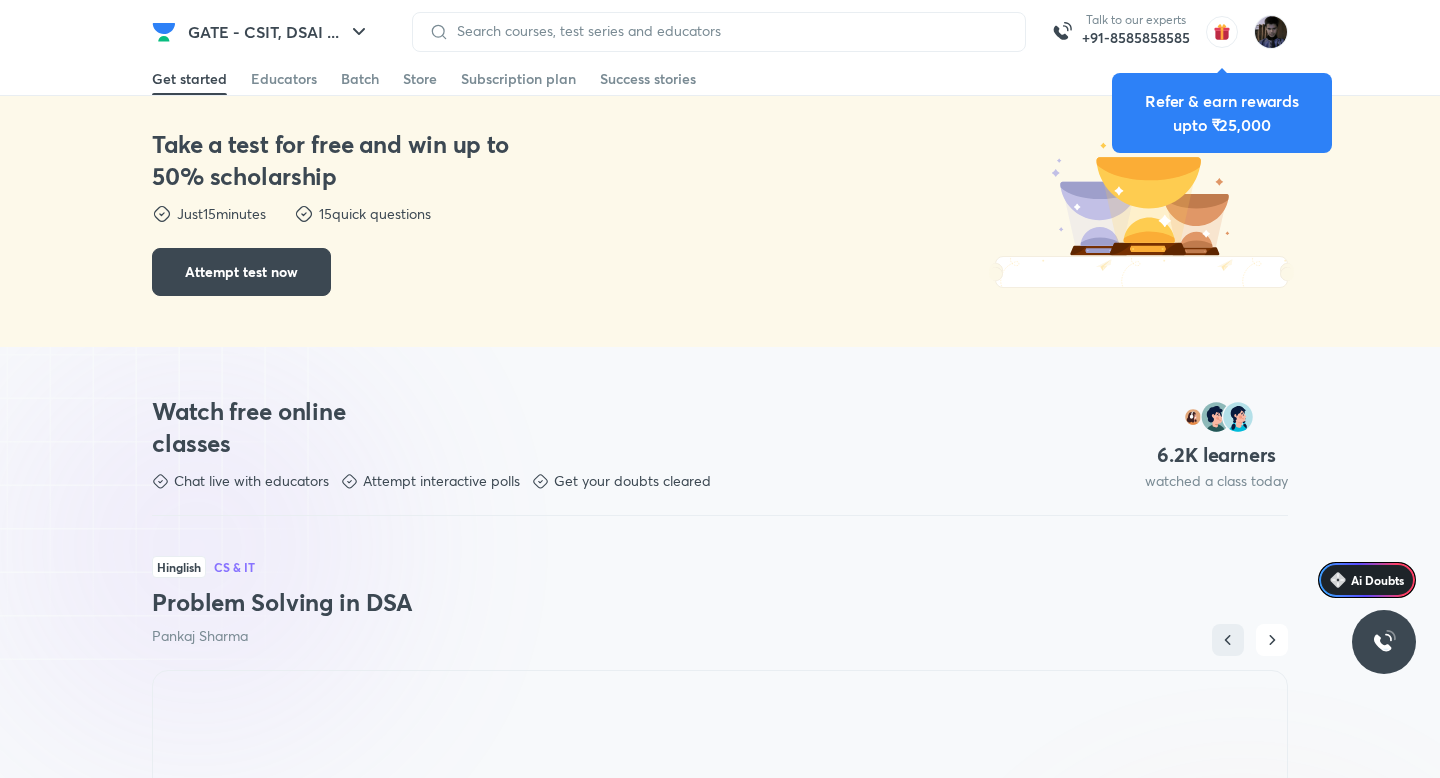 scroll, scrollTop: 928, scrollLeft: 0, axis: vertical 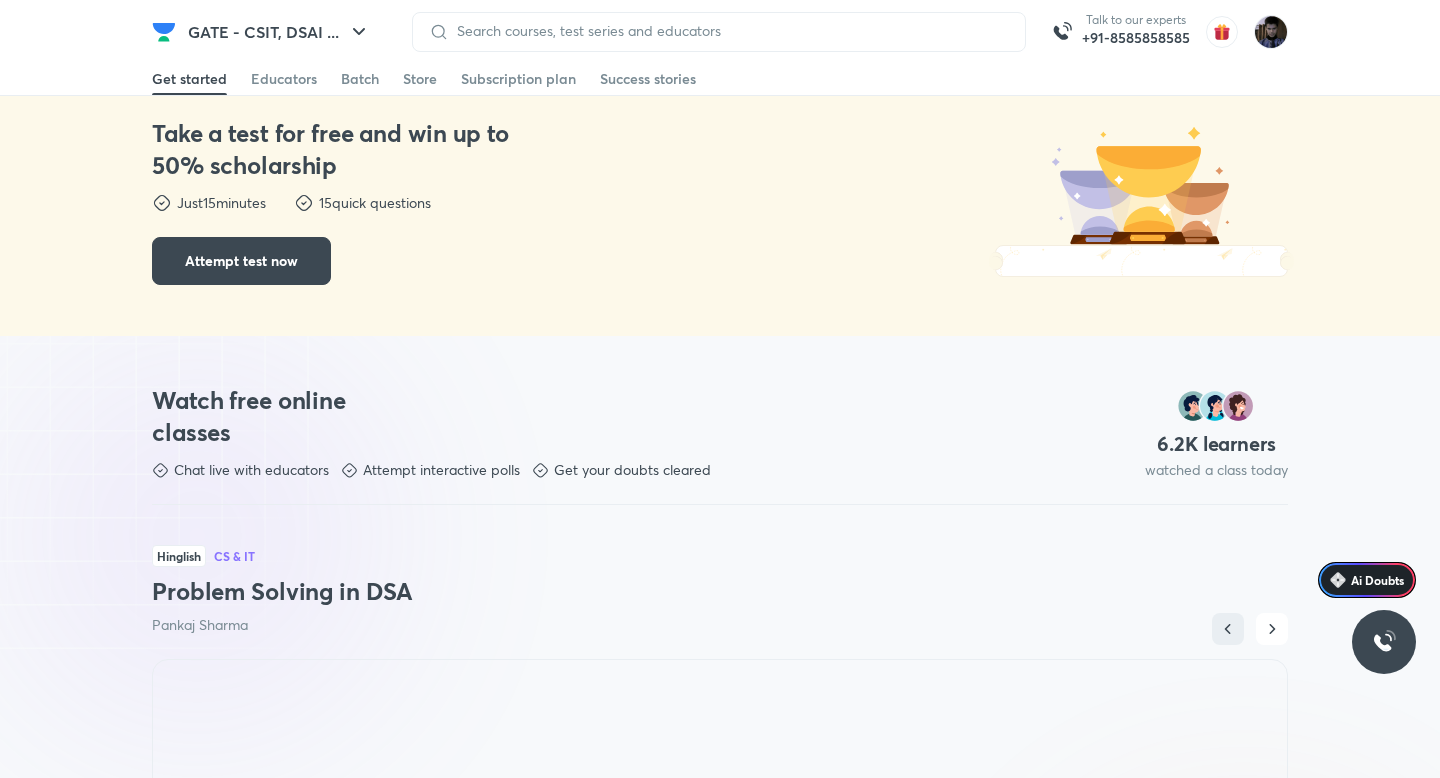 click on "Take a test for free and win up to 50% scholarship Take a test for free and win up to 50% scholarship Just  15  minutes   Just  15  minutes   15  quick questions 15  quick questions Attempt test now Attempt test now" at bounding box center [339, 200] 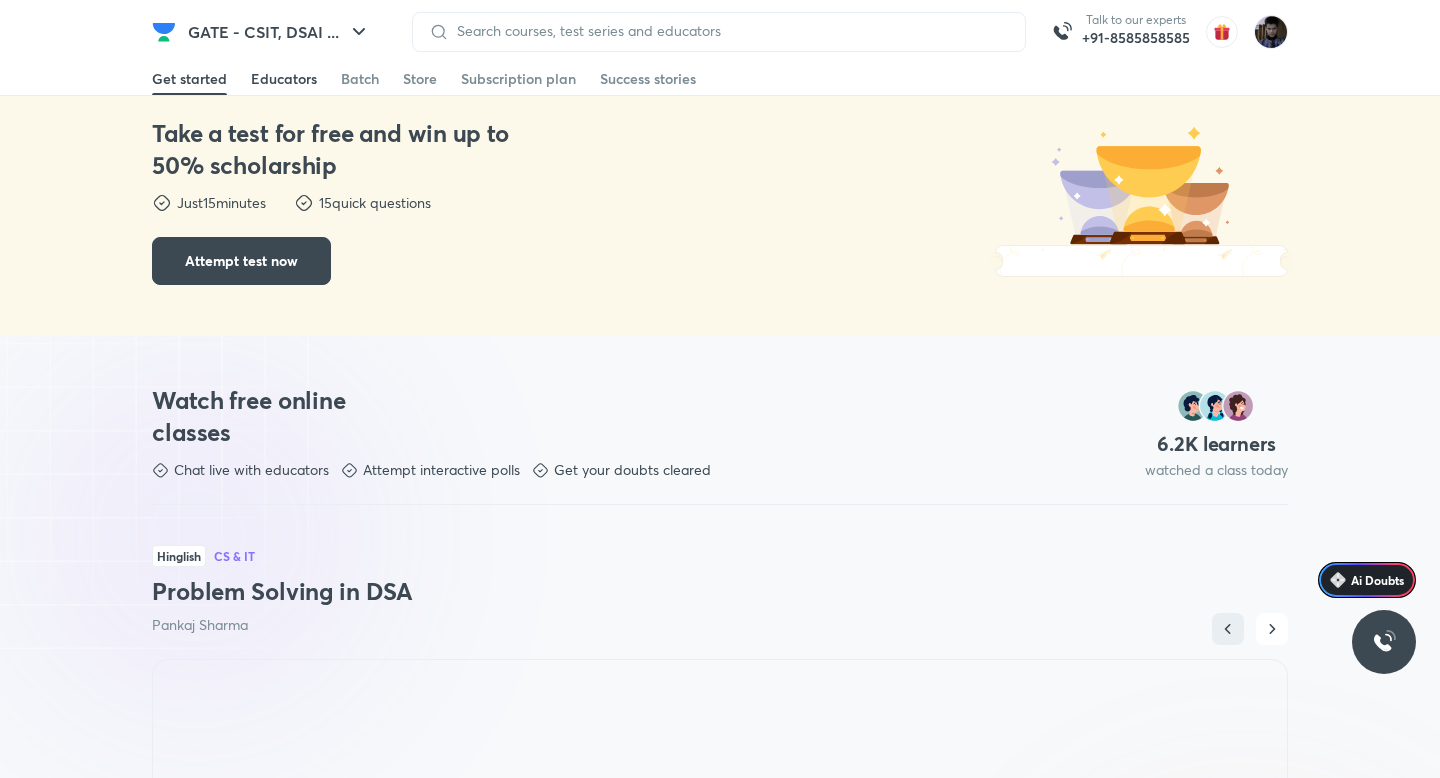 click on "Educators" at bounding box center (284, 79) 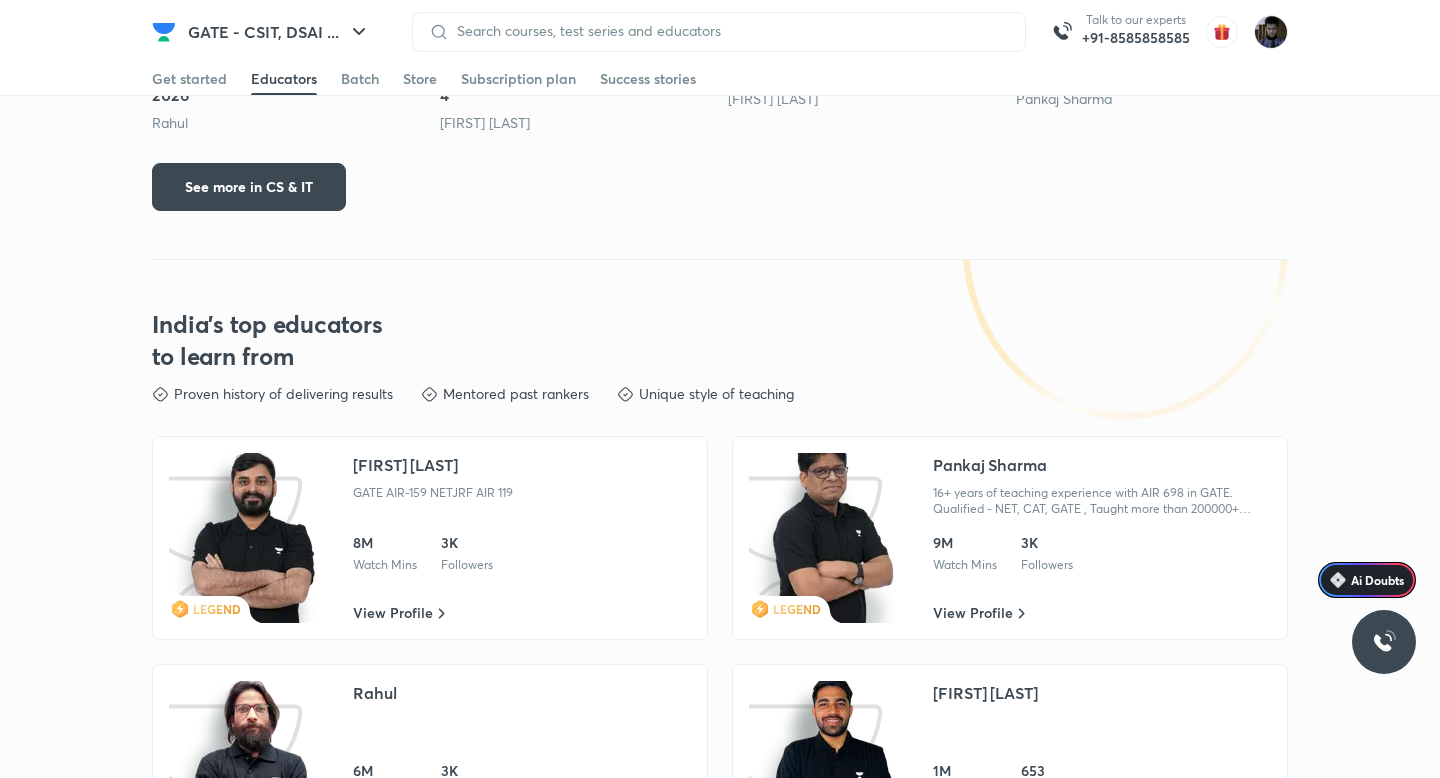 scroll, scrollTop: 3307, scrollLeft: 0, axis: vertical 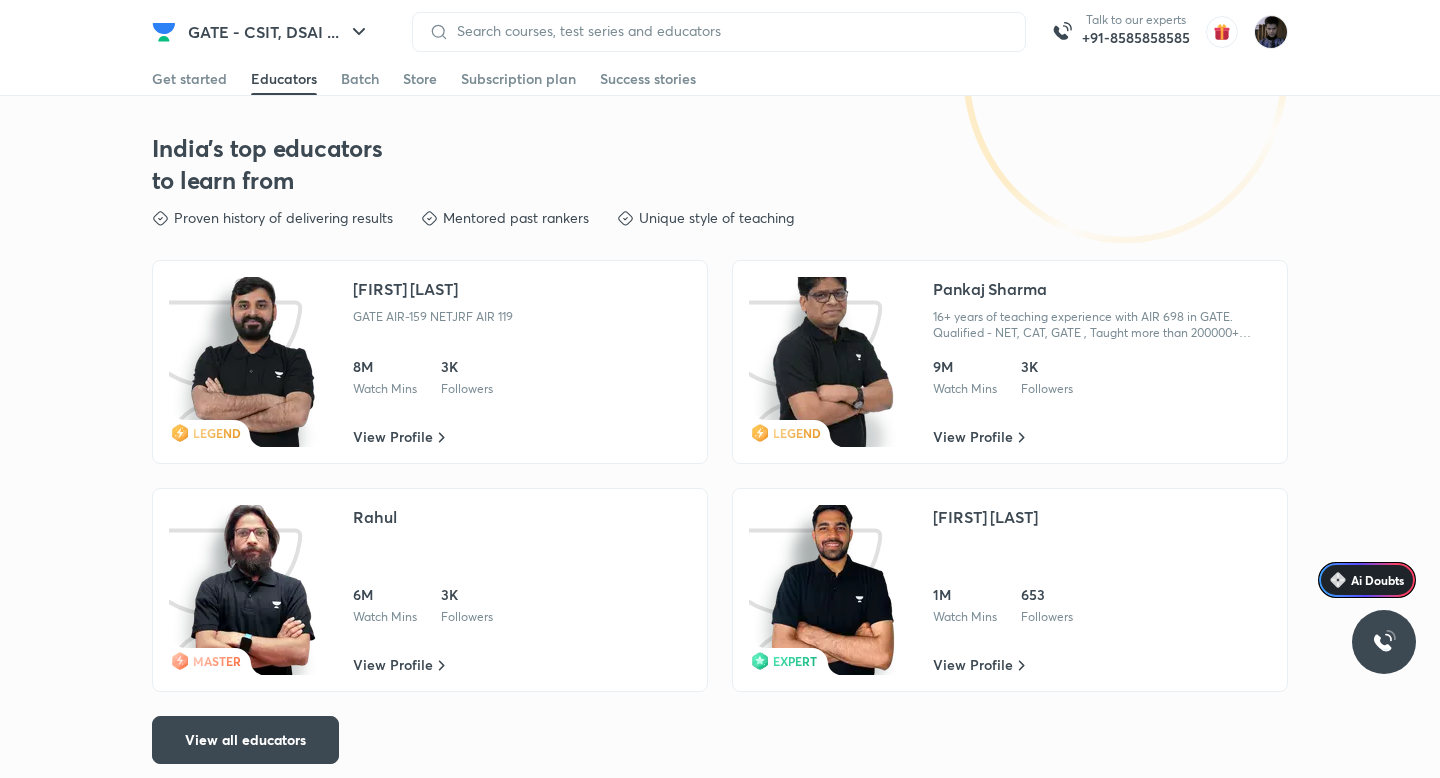 click on "GATE AIR-159 NETJRF AIR 119" at bounding box center (433, 325) 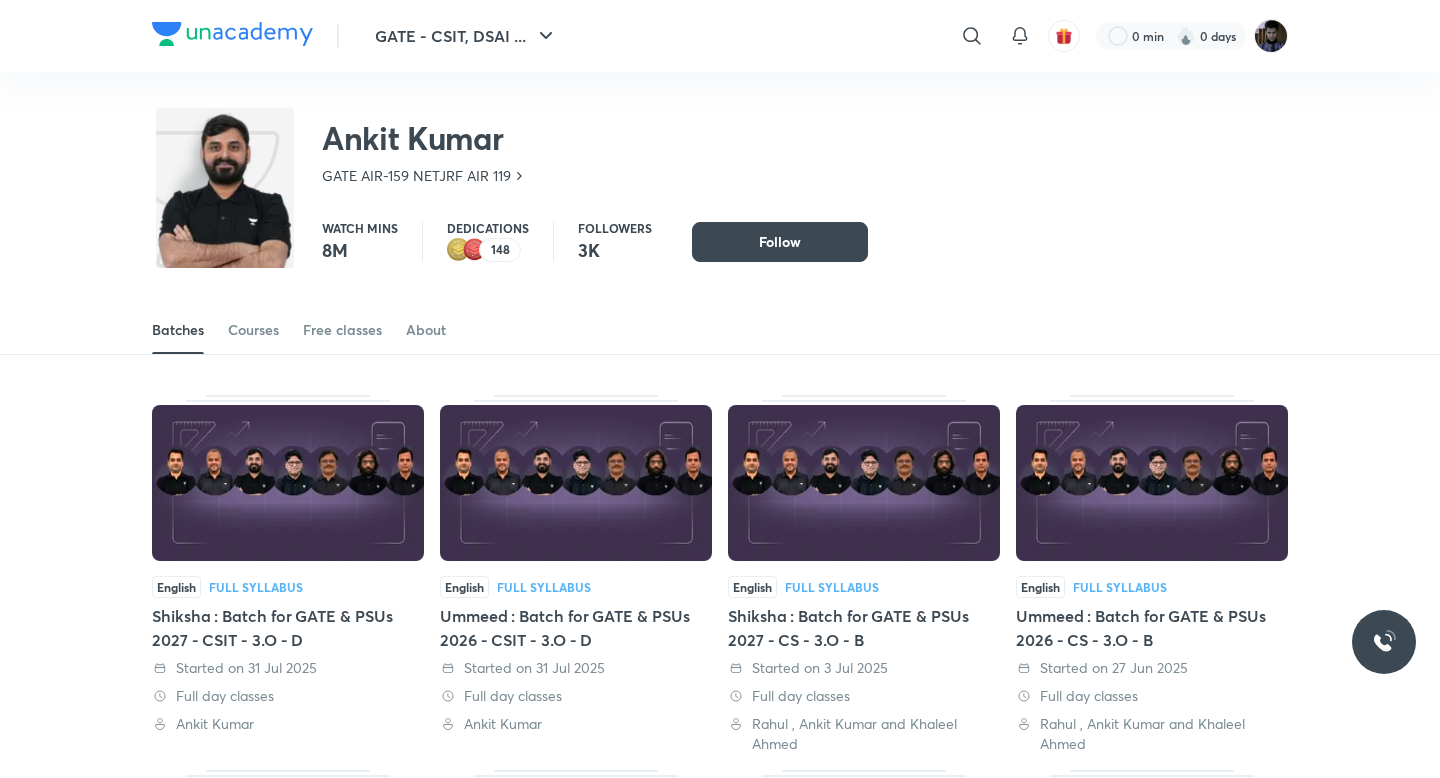 scroll, scrollTop: 0, scrollLeft: 0, axis: both 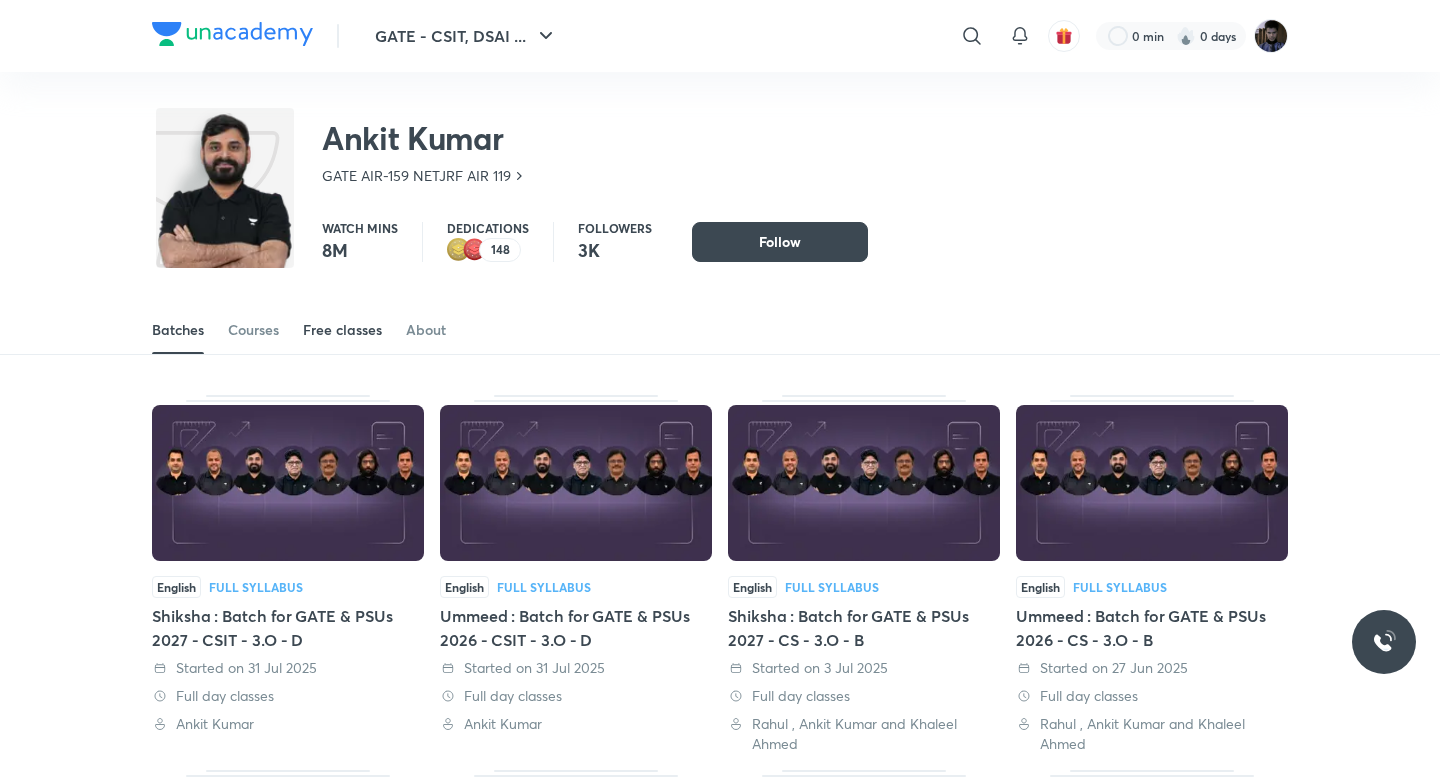 click on "Free classes" at bounding box center (342, 330) 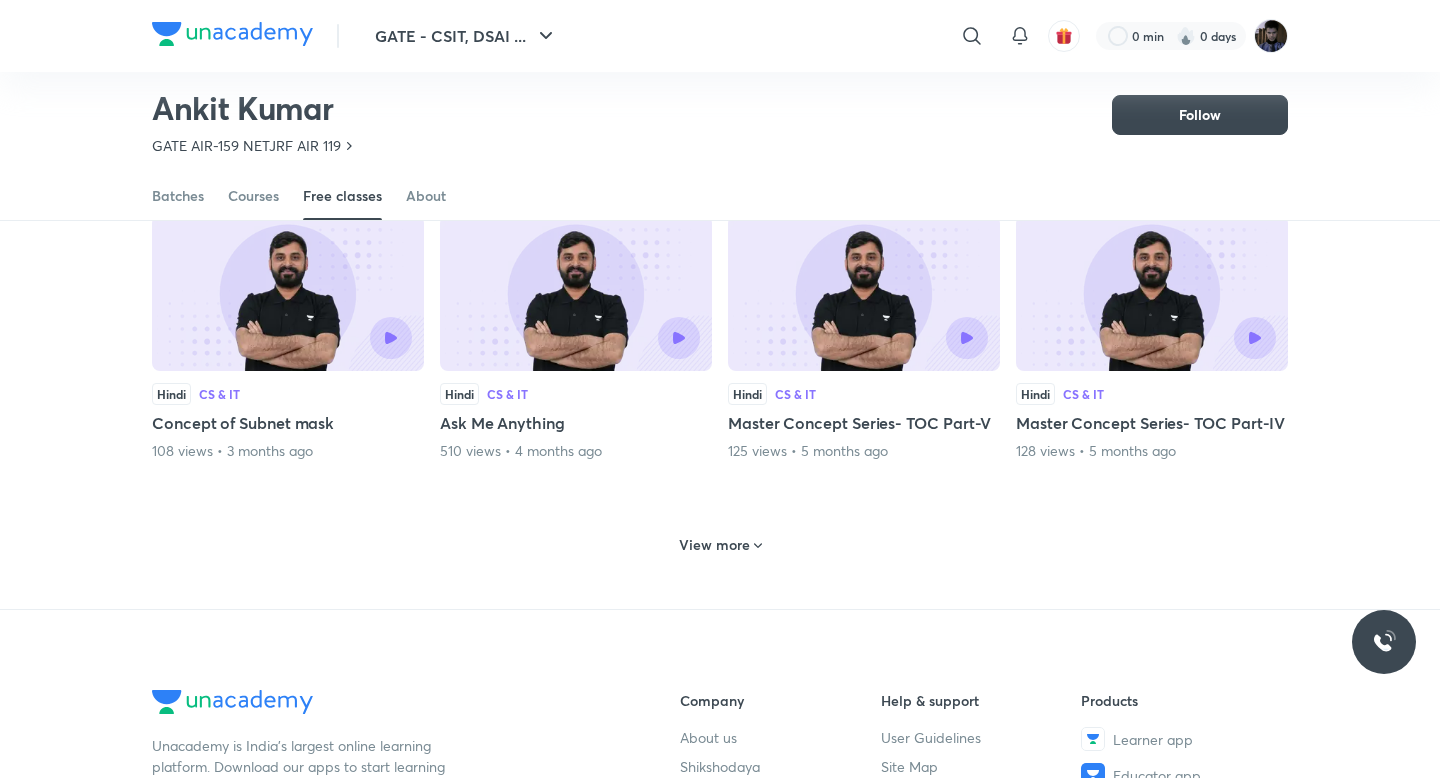 scroll, scrollTop: 843, scrollLeft: 0, axis: vertical 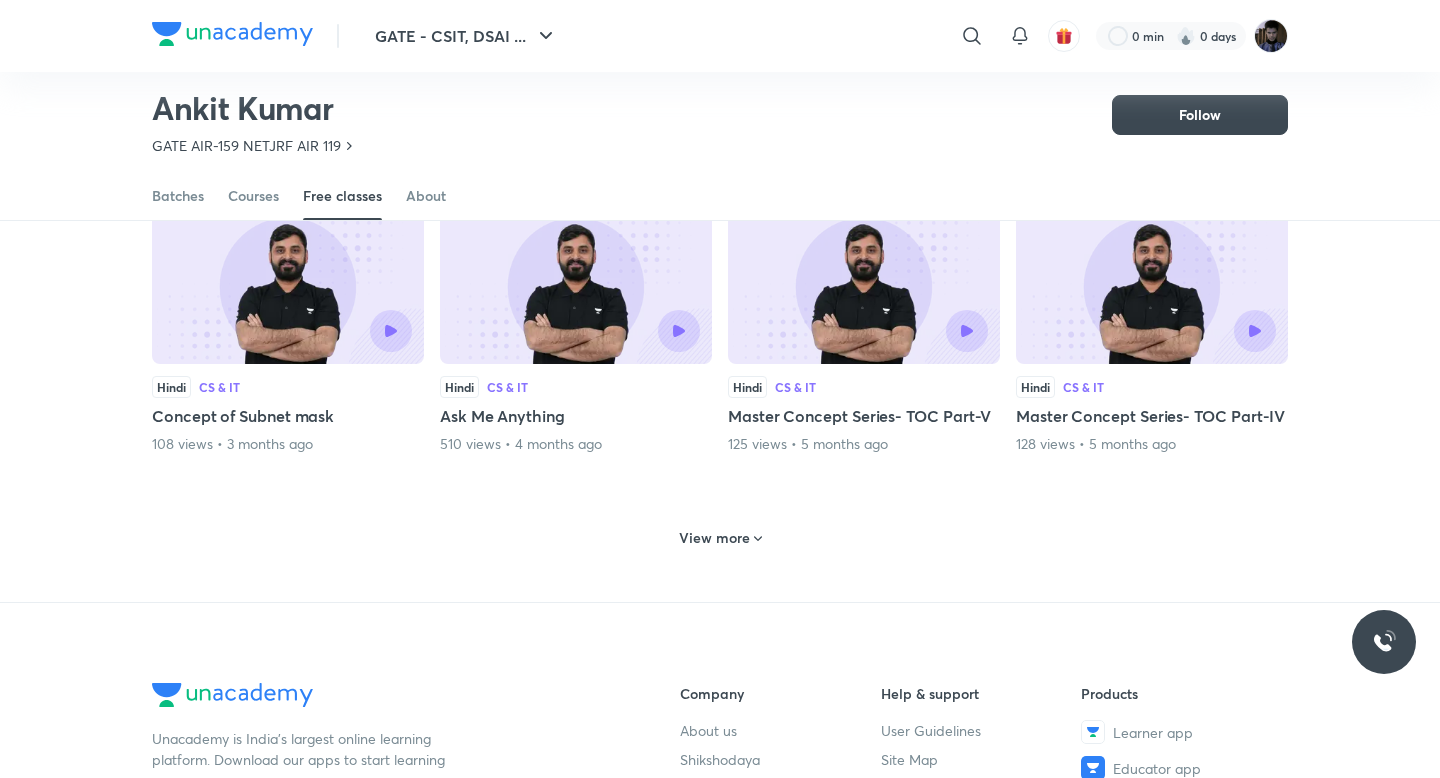 click on "View more" at bounding box center [714, 538] 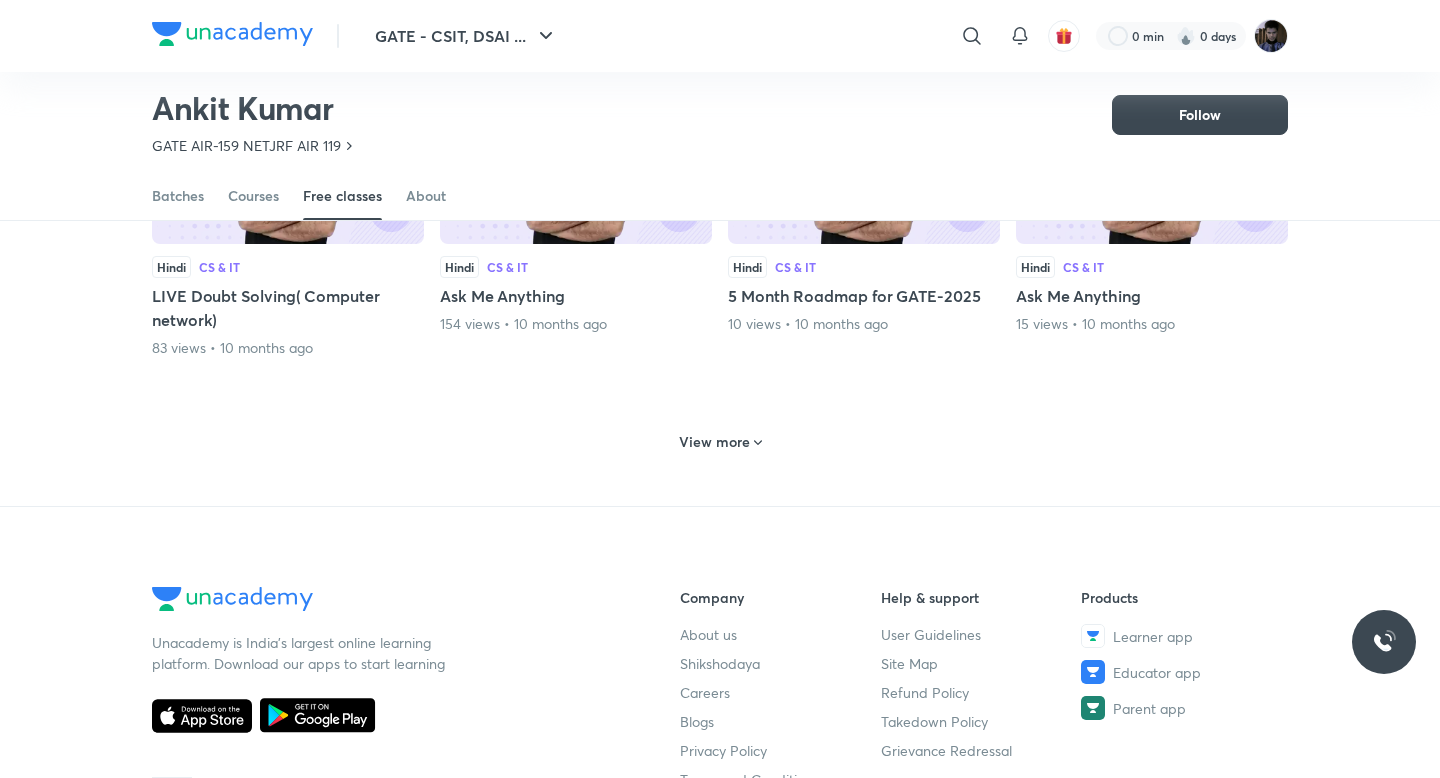 scroll, scrollTop: 1946, scrollLeft: 0, axis: vertical 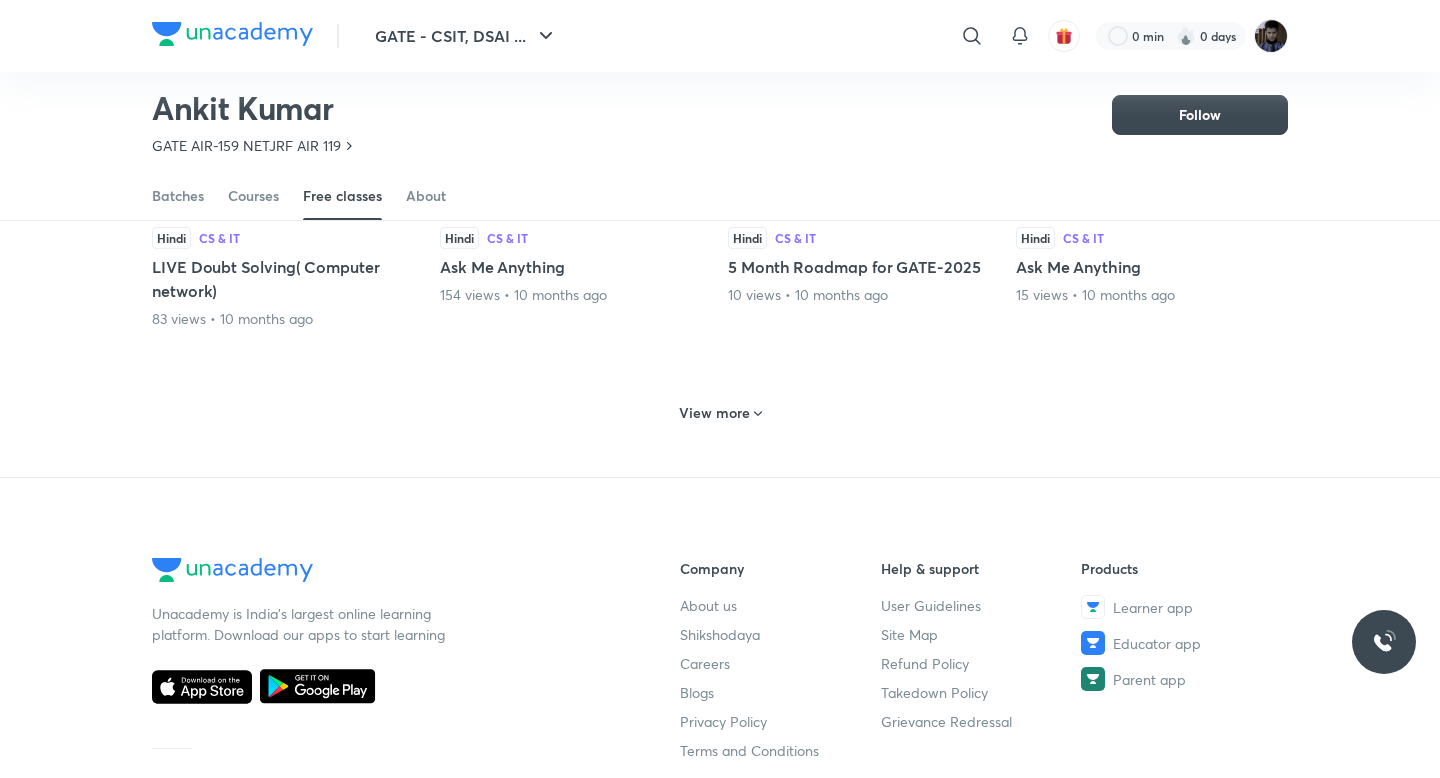 click on "View more" at bounding box center [720, 413] 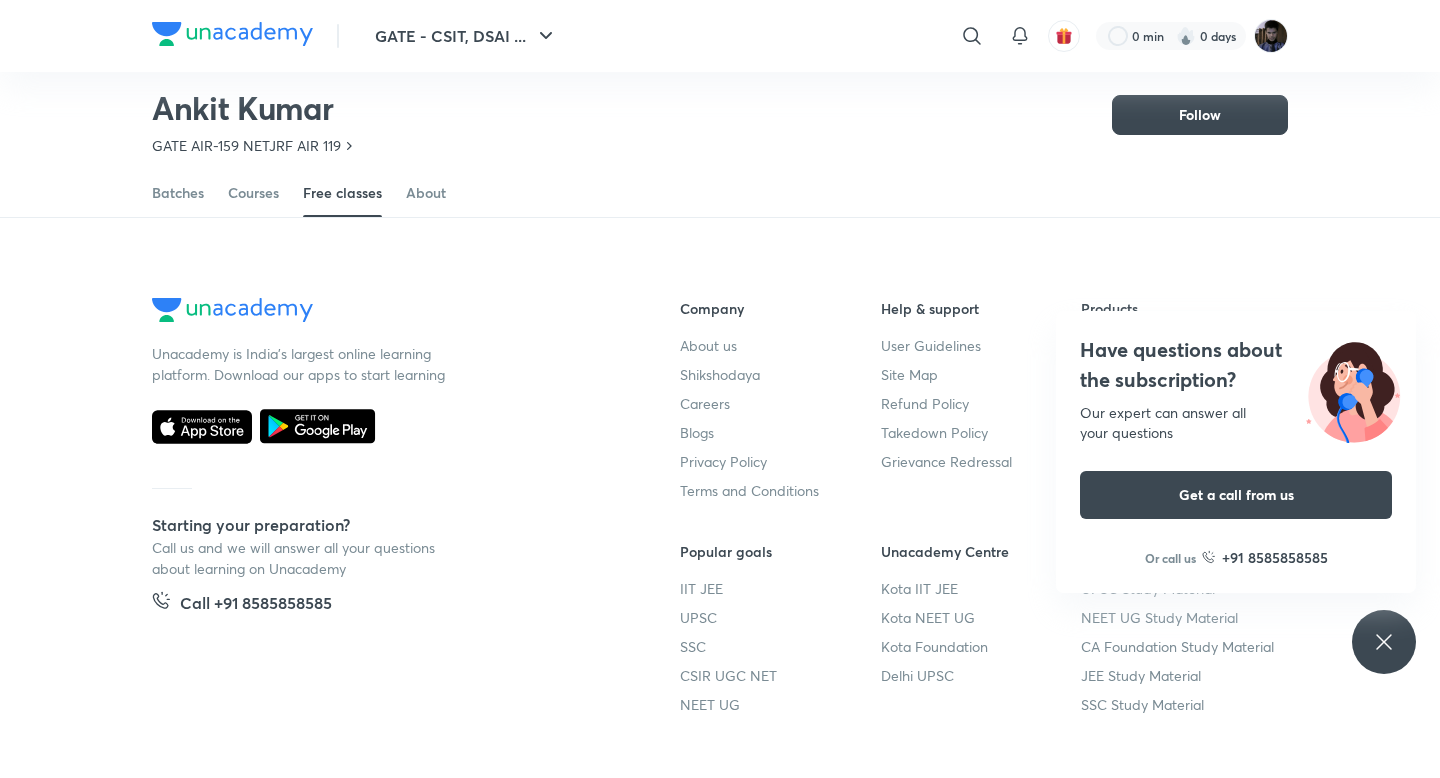 scroll, scrollTop: 3016, scrollLeft: 0, axis: vertical 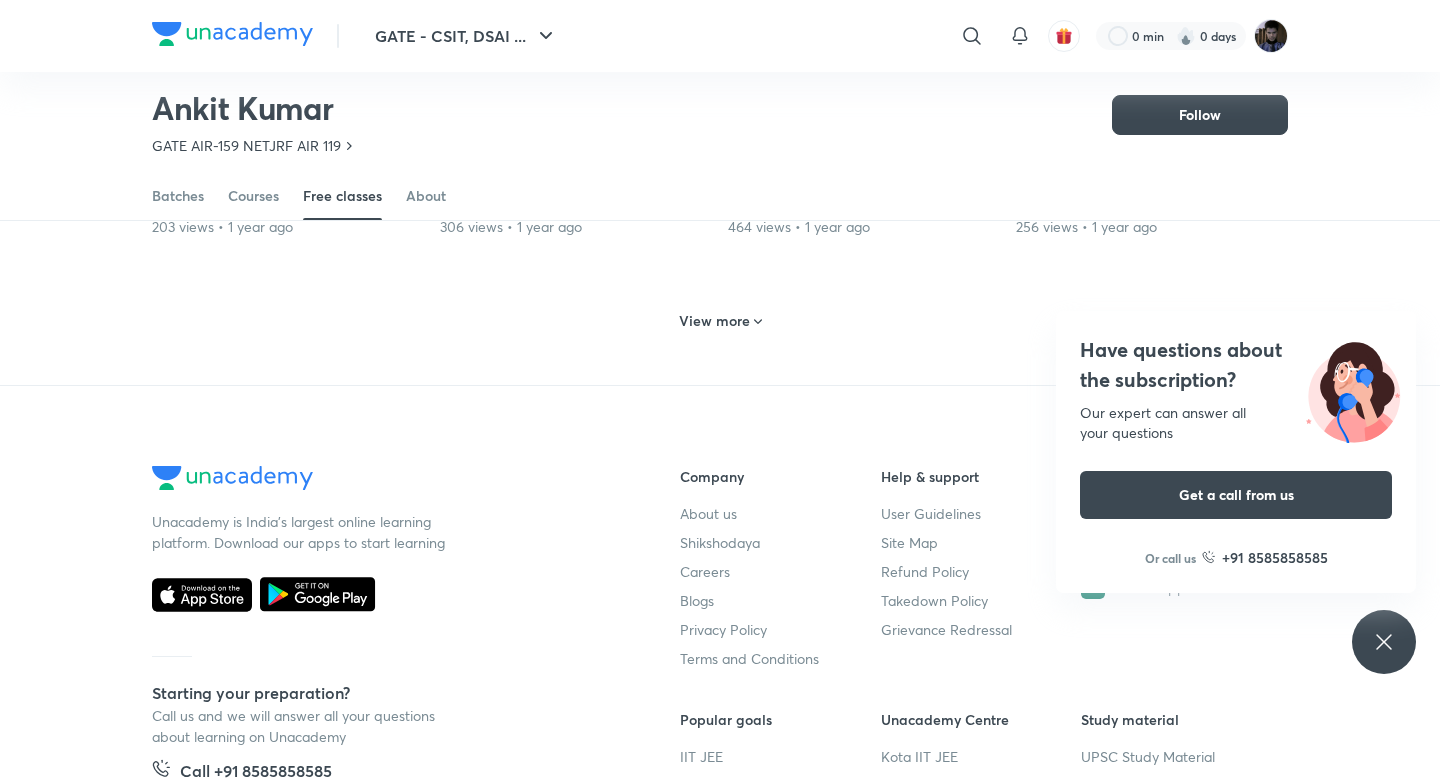 click on "View more" at bounding box center [714, 321] 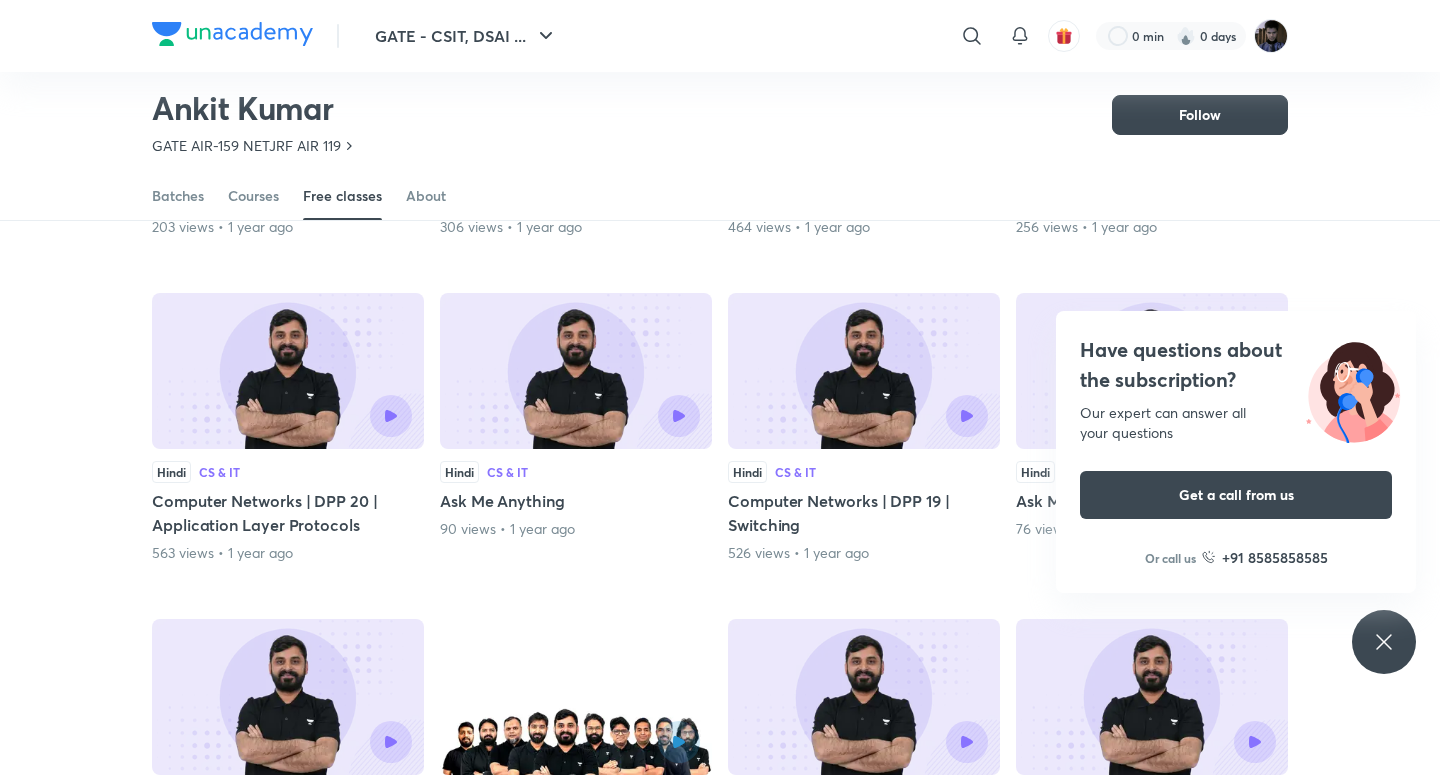 click on "Have questions about the subscription? Our expert can answer all your questions Get a call from us Or call us +91 8585858585" at bounding box center [1384, 642] 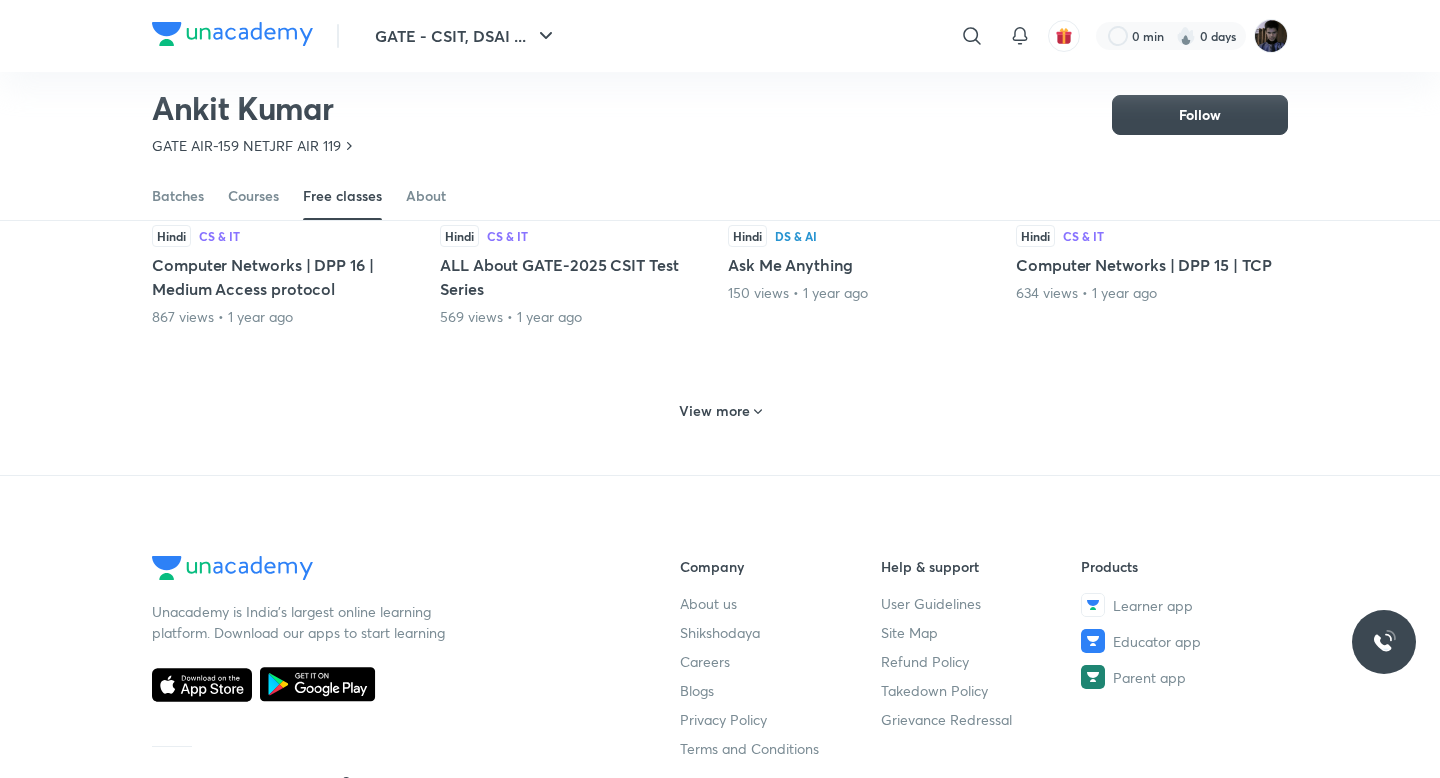 scroll, scrollTop: 3888, scrollLeft: 0, axis: vertical 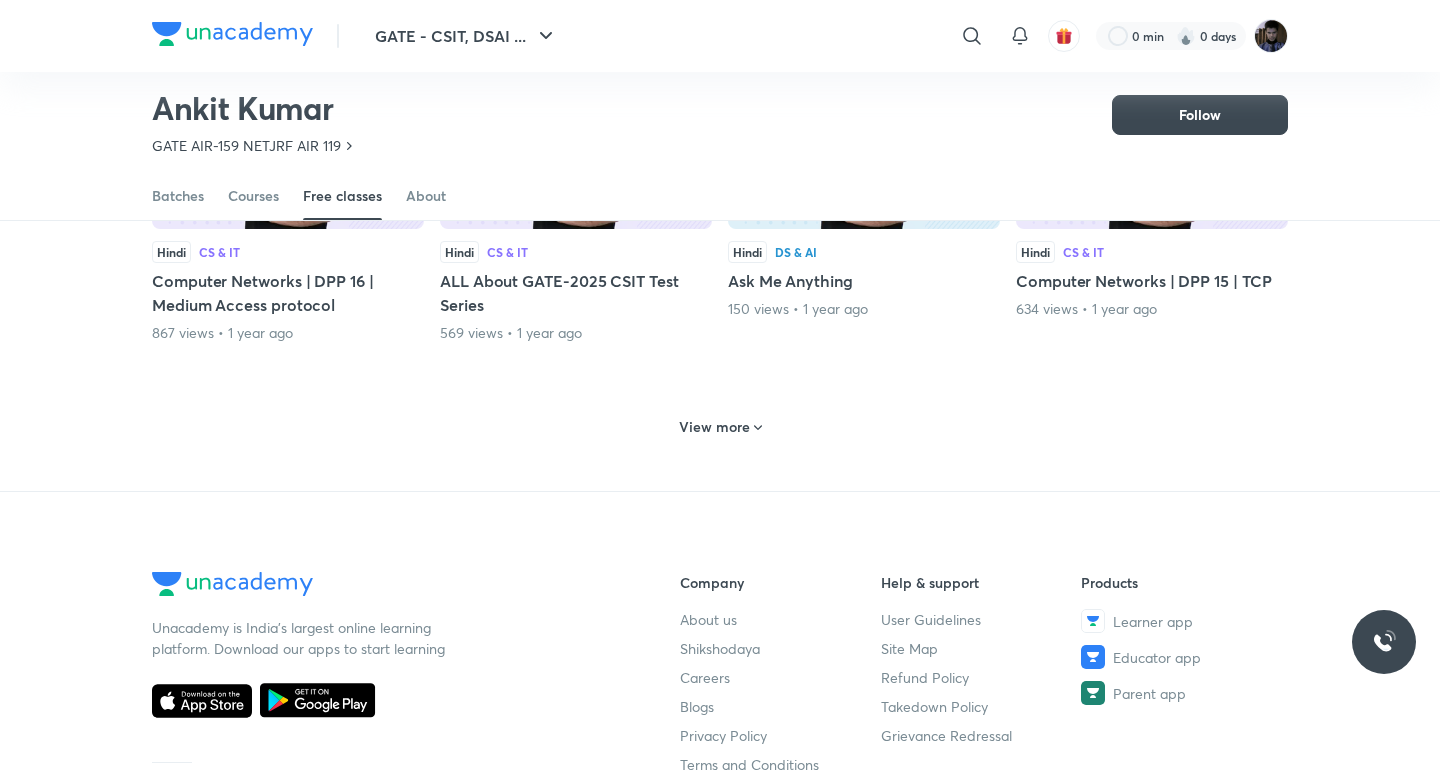 click on "View more" at bounding box center (720, 427) 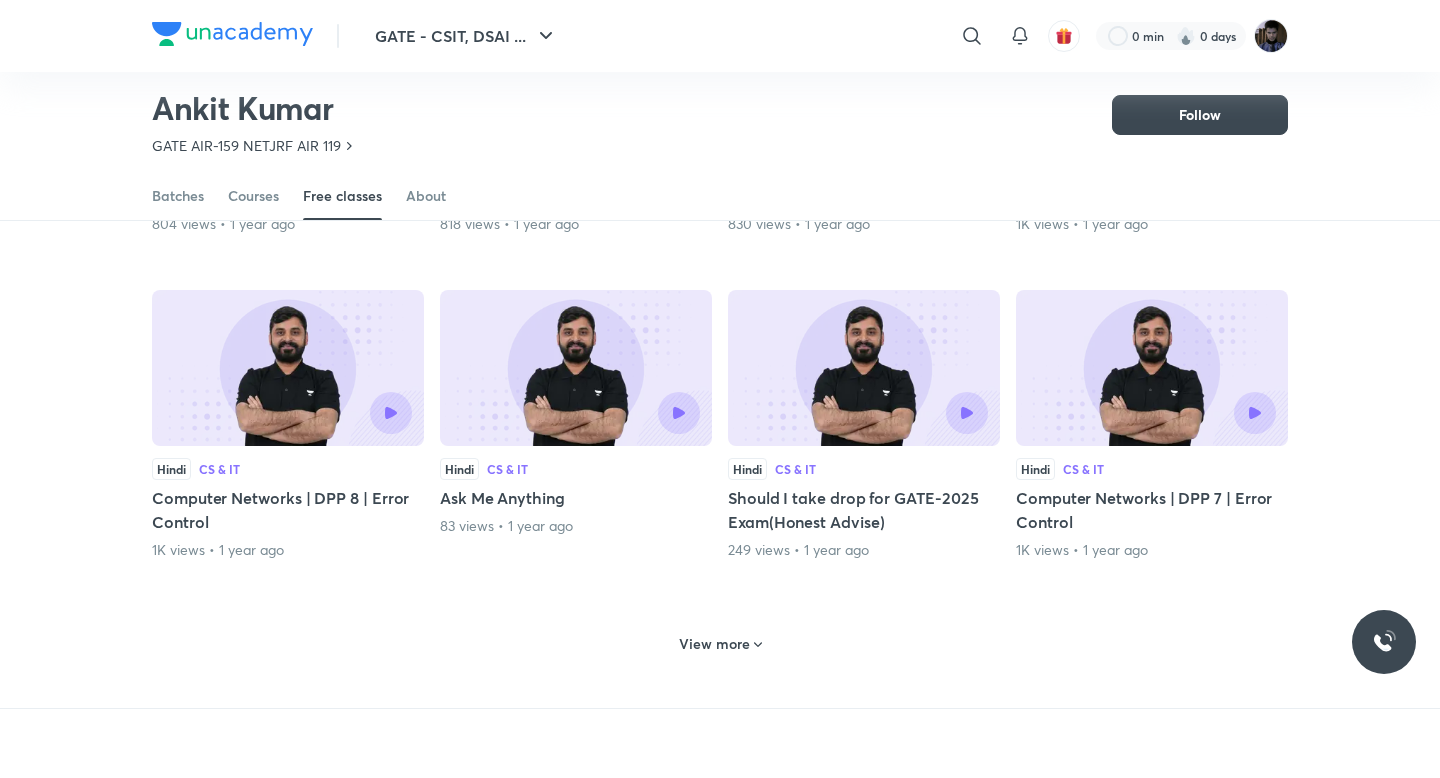 scroll, scrollTop: 4635, scrollLeft: 0, axis: vertical 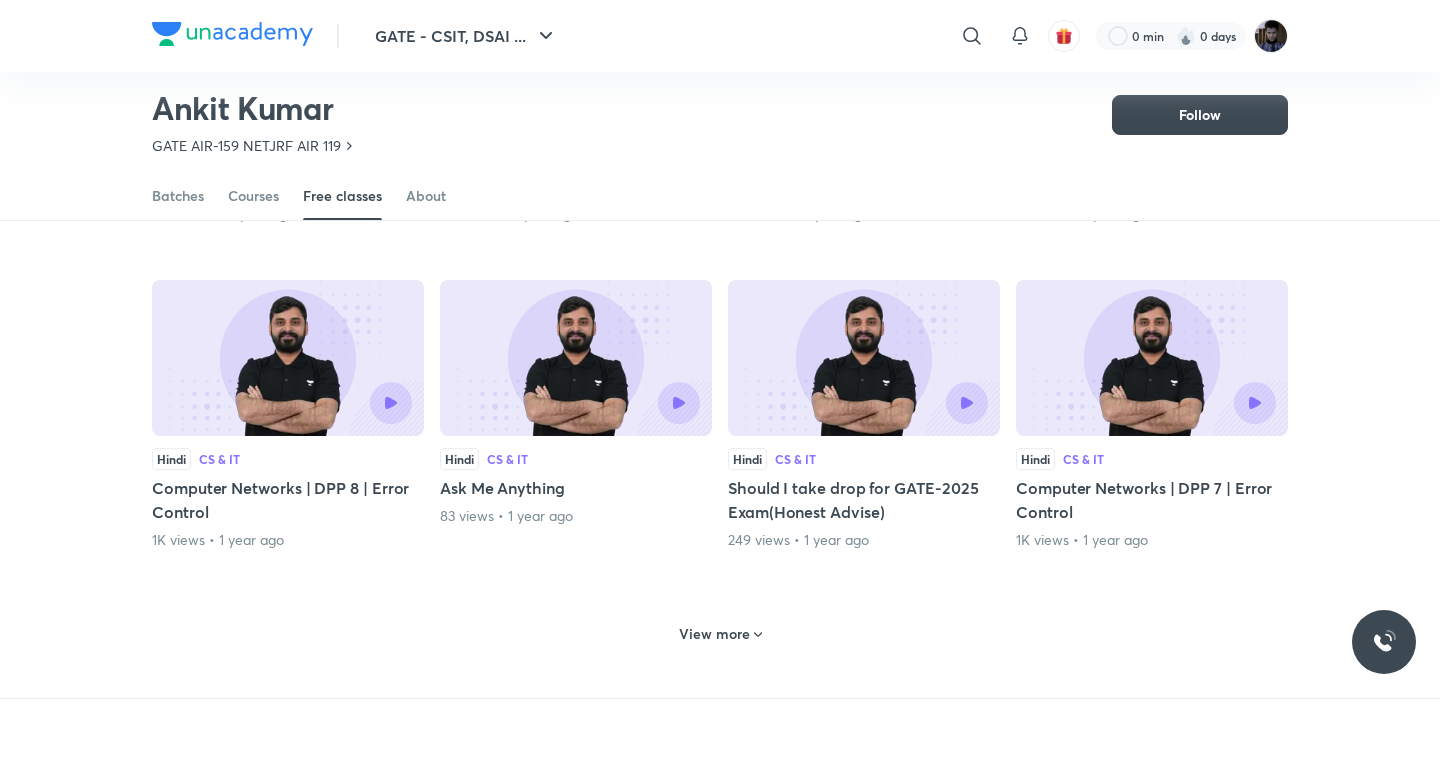 click on "View more" at bounding box center (714, 634) 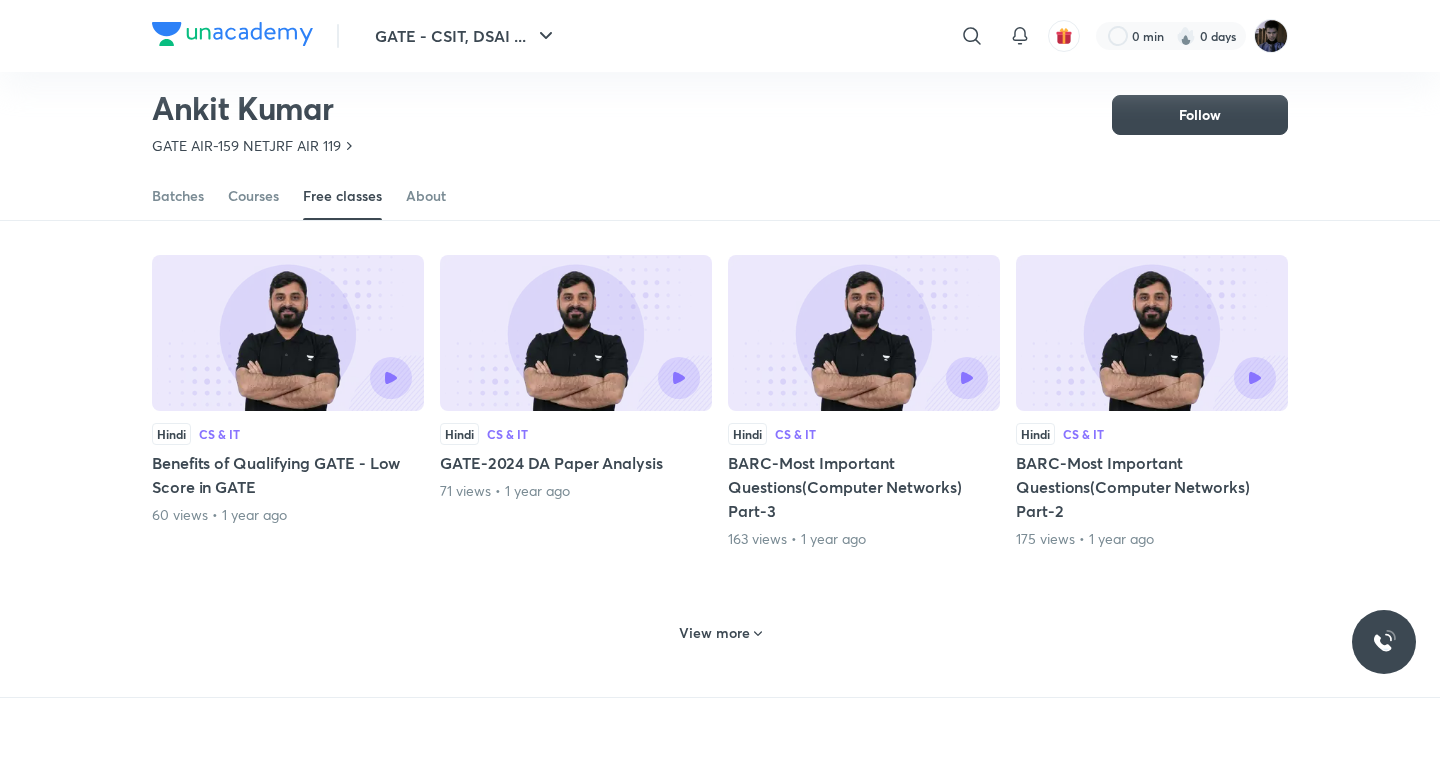 scroll, scrollTop: 5650, scrollLeft: 0, axis: vertical 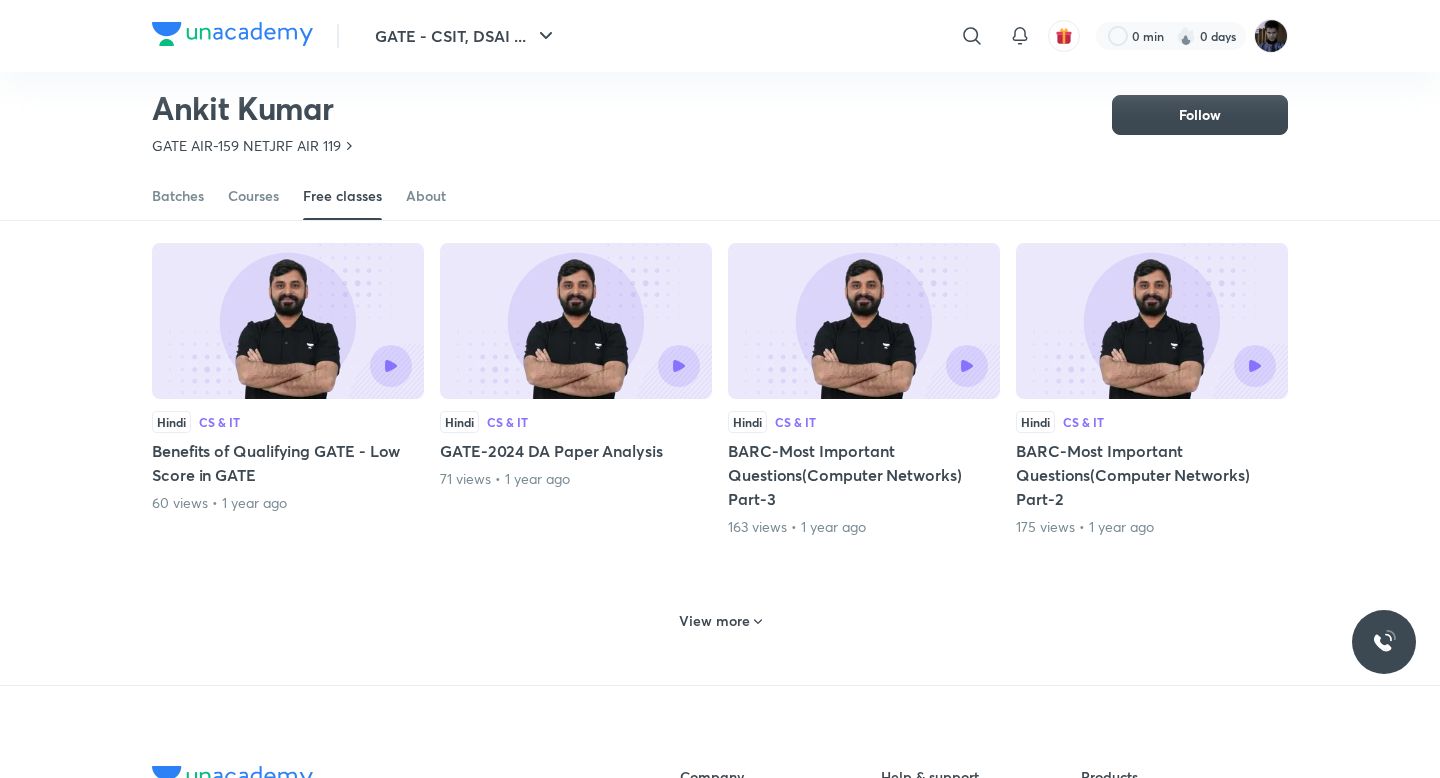 click on "View more" at bounding box center [720, 621] 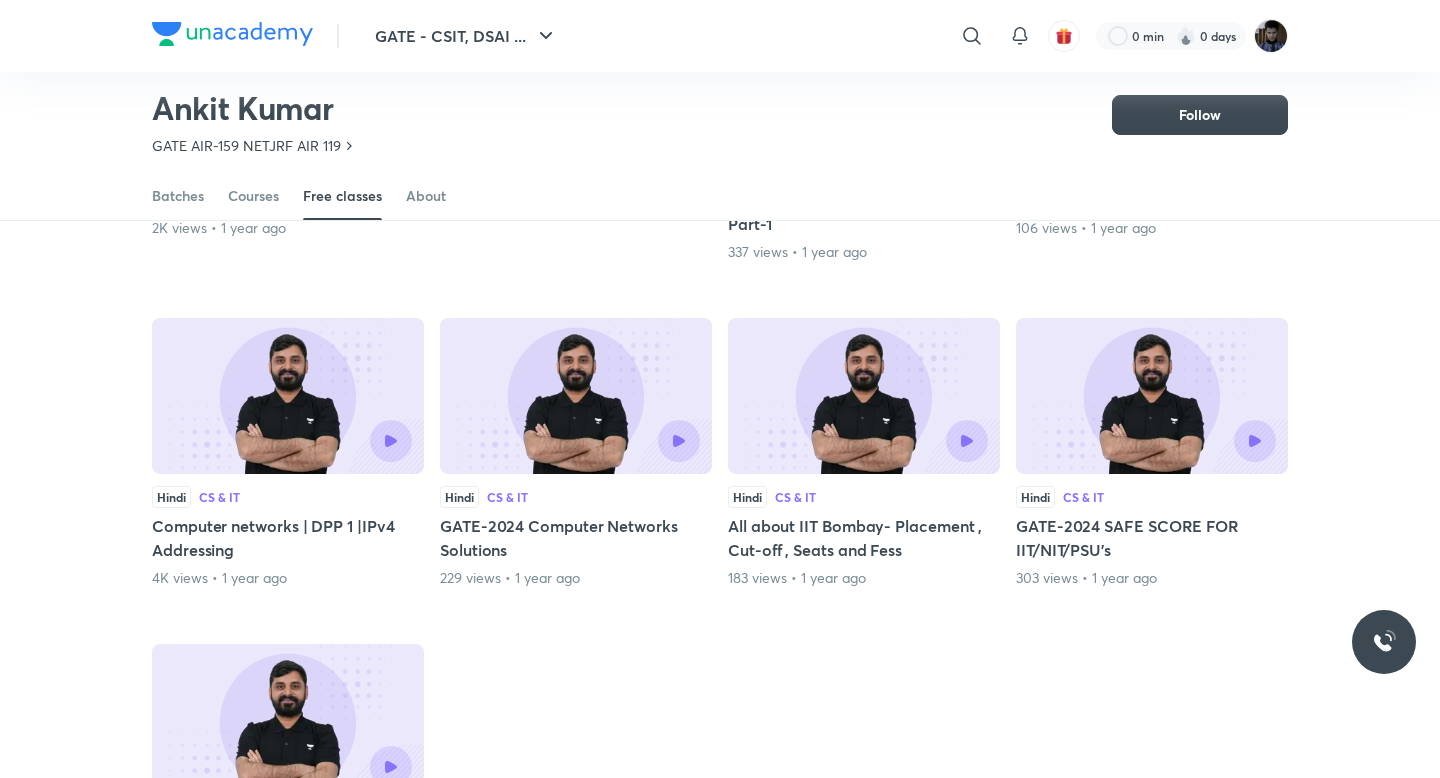 scroll, scrollTop: 6252, scrollLeft: 0, axis: vertical 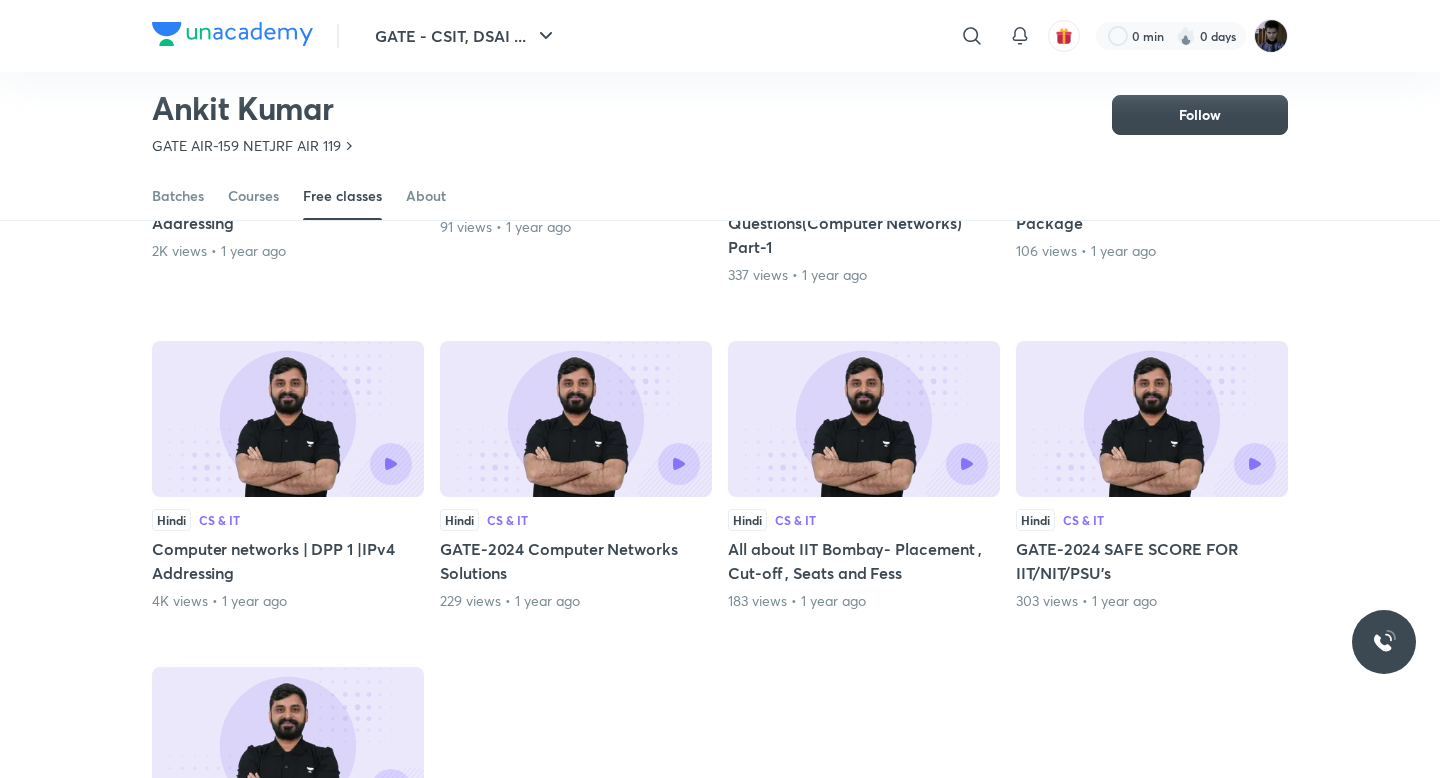 click at bounding box center (350, 464) 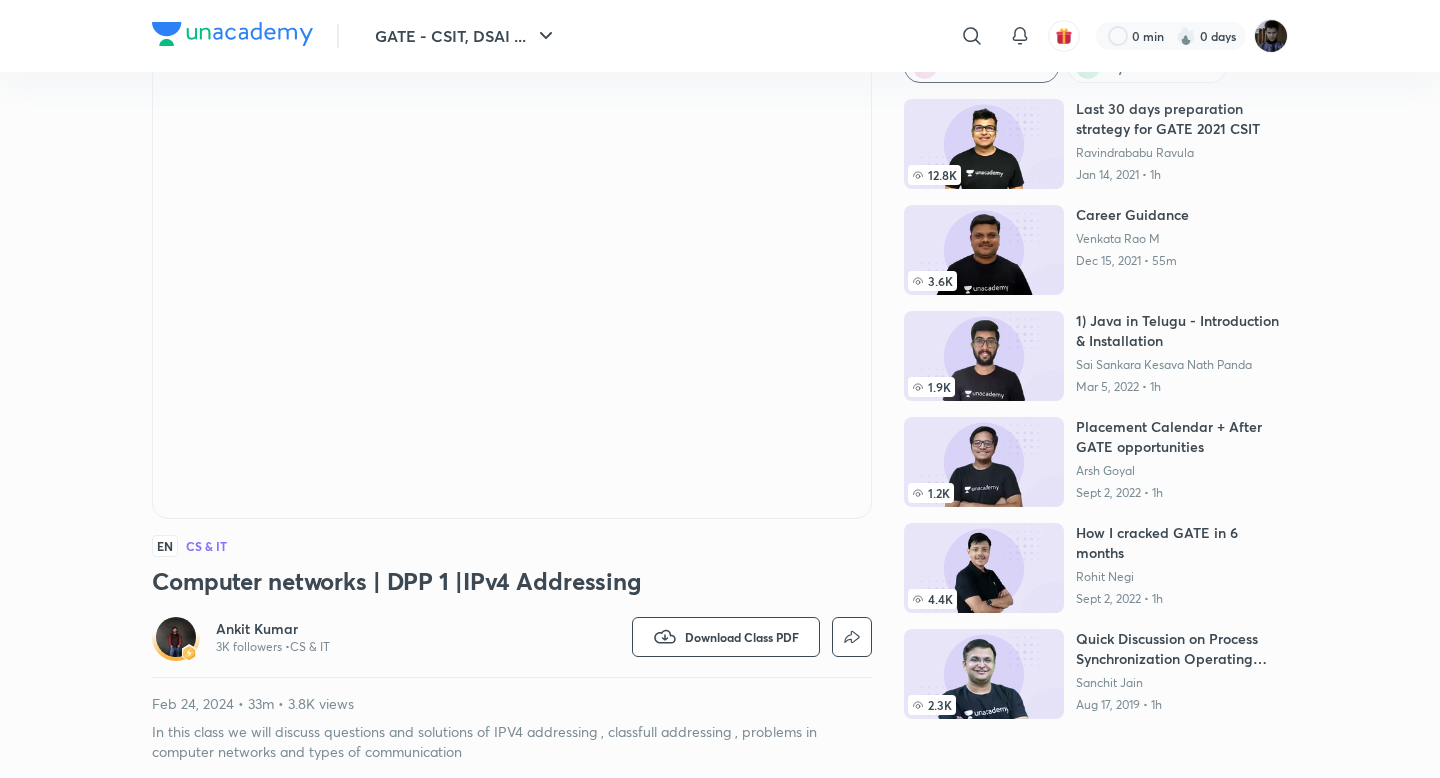scroll, scrollTop: 0, scrollLeft: 0, axis: both 